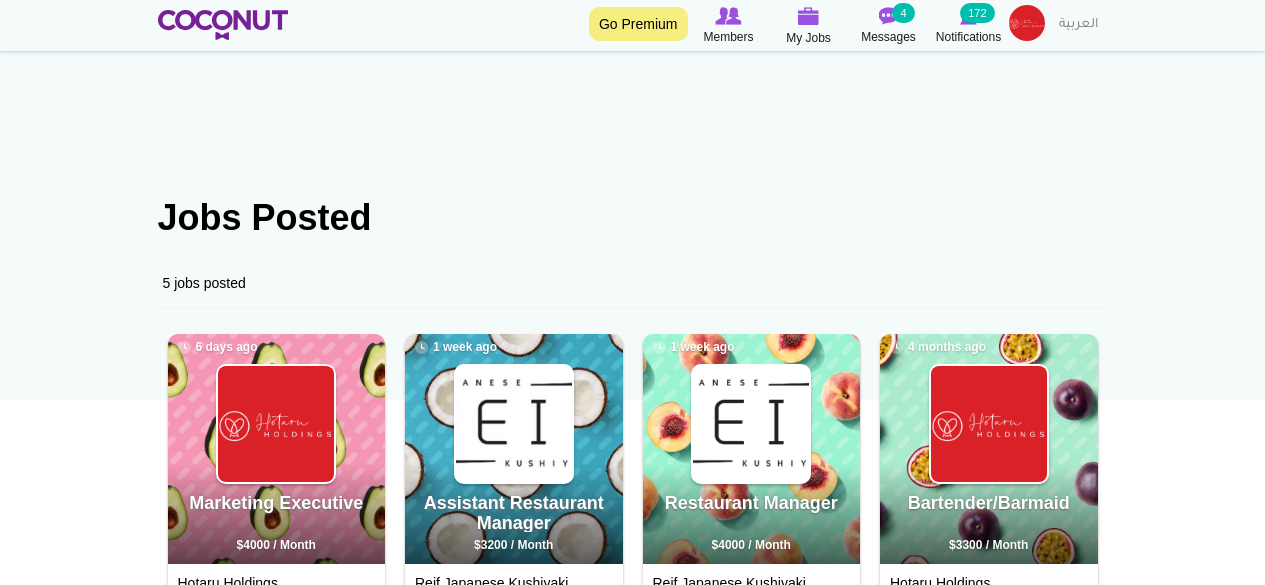 scroll, scrollTop: 200, scrollLeft: 0, axis: vertical 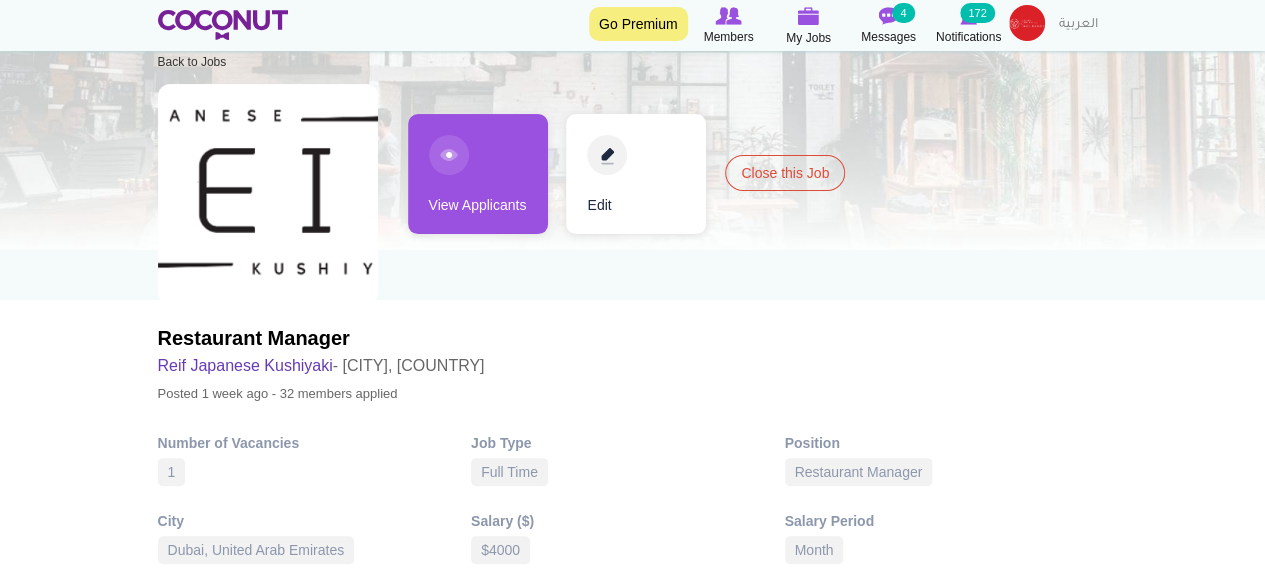 click on "View Applicants" at bounding box center [478, 174] 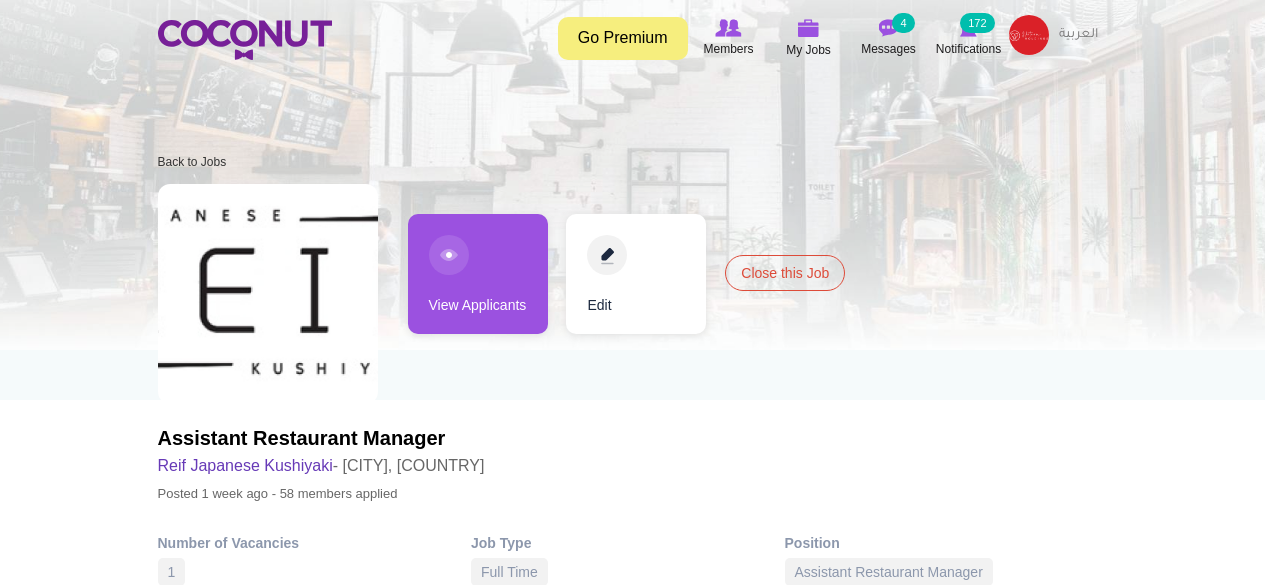 scroll, scrollTop: 0, scrollLeft: 0, axis: both 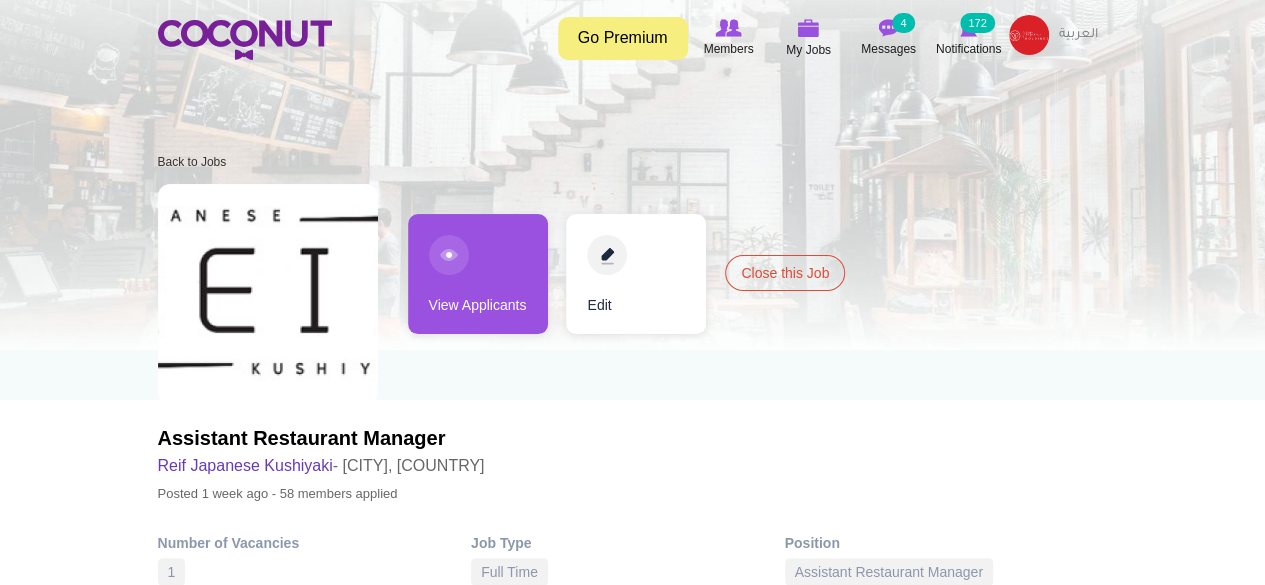 click on "View Applicants" at bounding box center [478, 274] 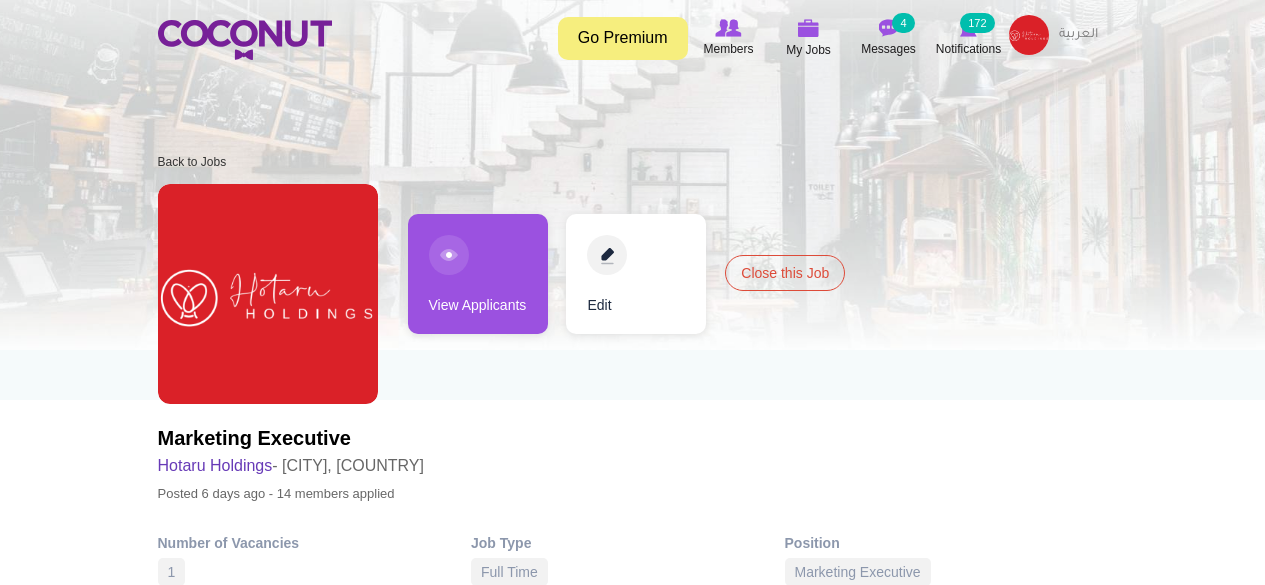 scroll, scrollTop: 0, scrollLeft: 0, axis: both 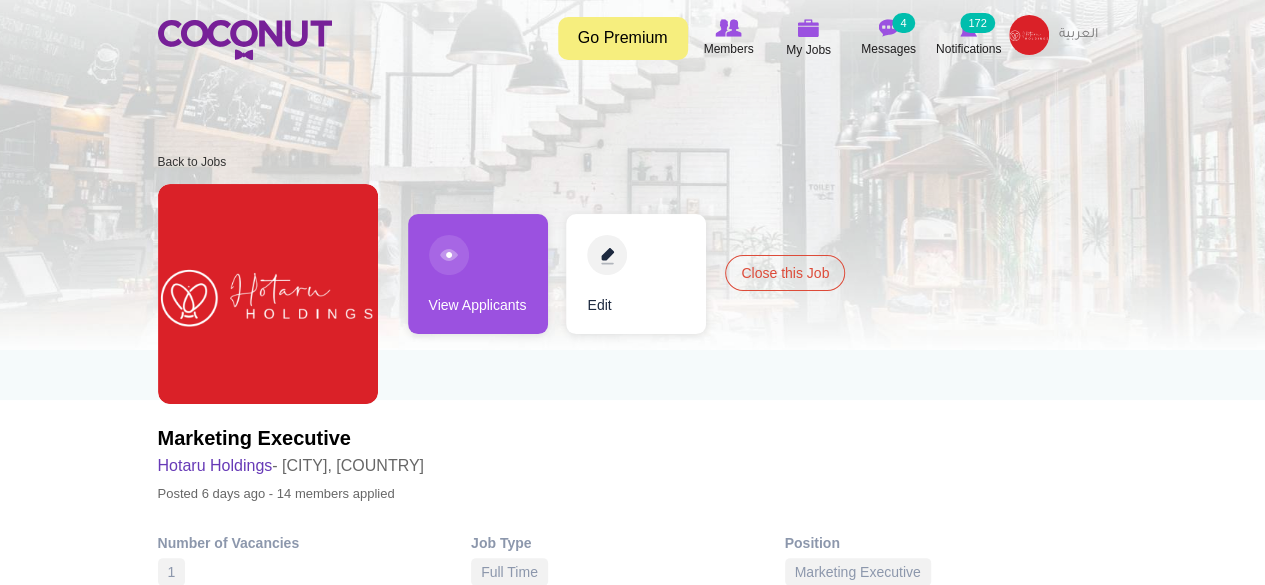 click on "View Applicants" at bounding box center [478, 274] 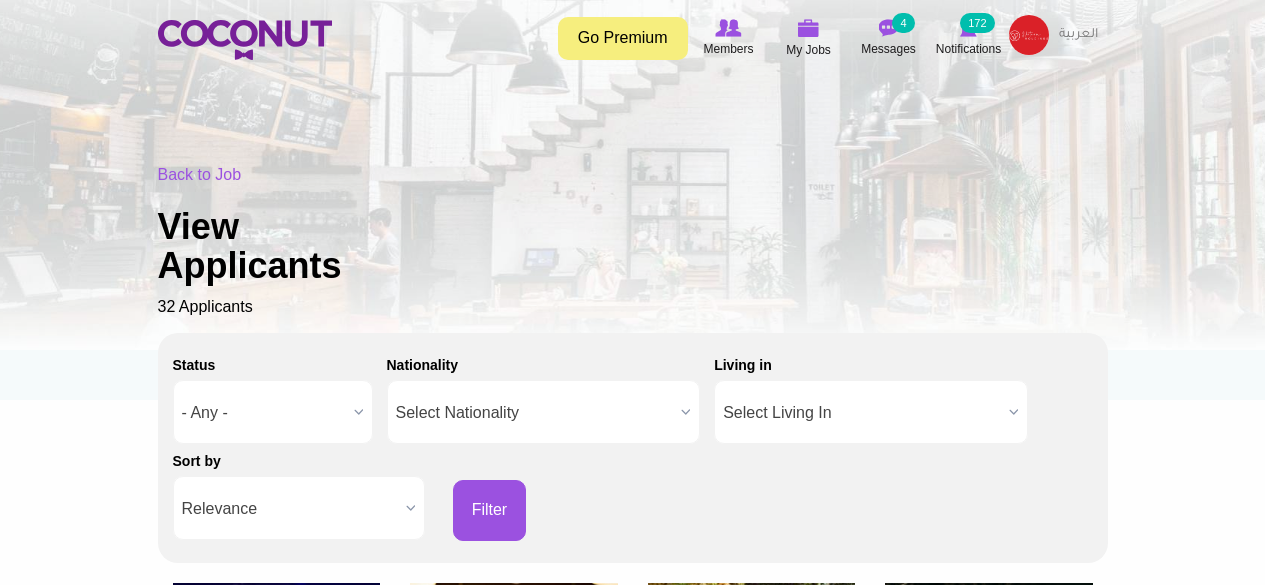 scroll, scrollTop: 0, scrollLeft: 0, axis: both 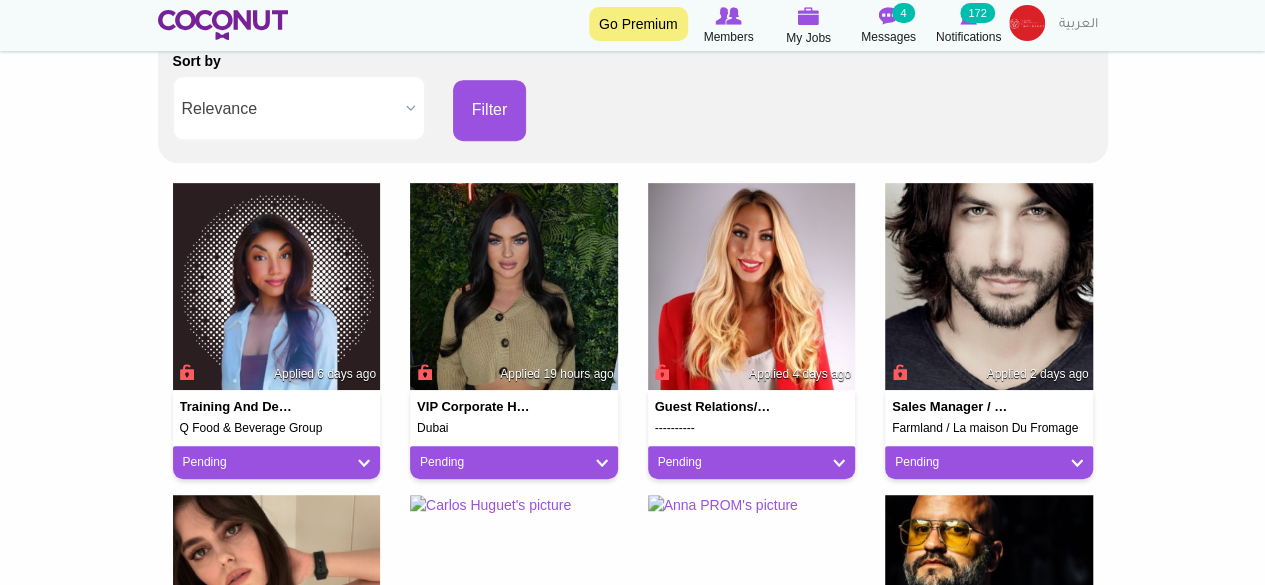 drag, startPoint x: 641, startPoint y: 220, endPoint x: 1100, endPoint y: 246, distance: 459.73578 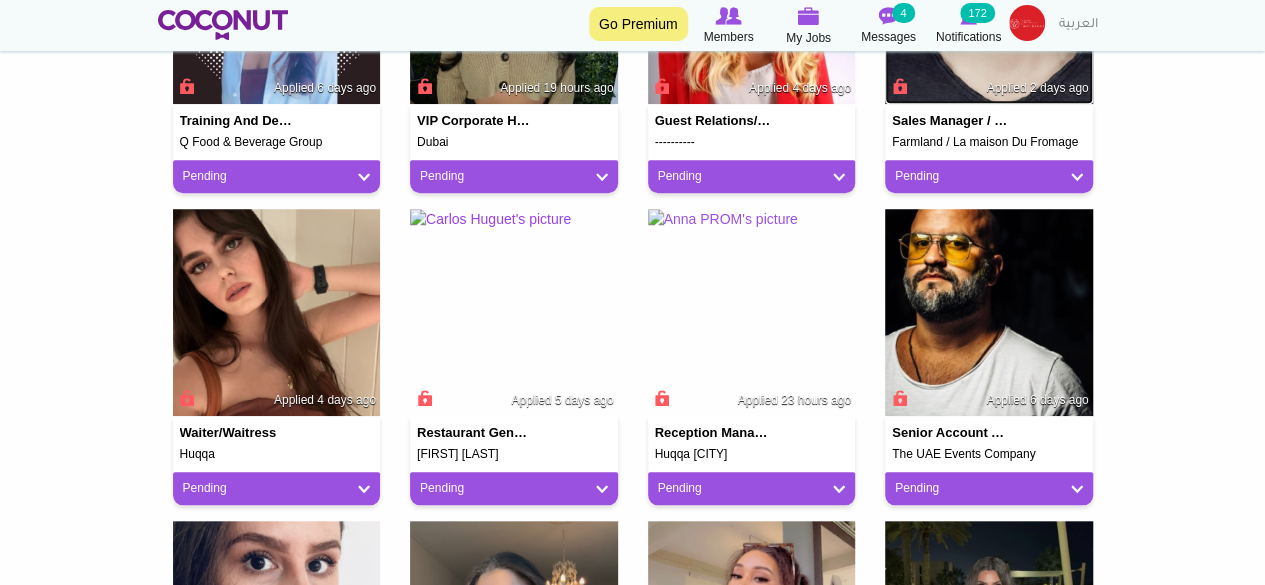 scroll, scrollTop: 700, scrollLeft: 0, axis: vertical 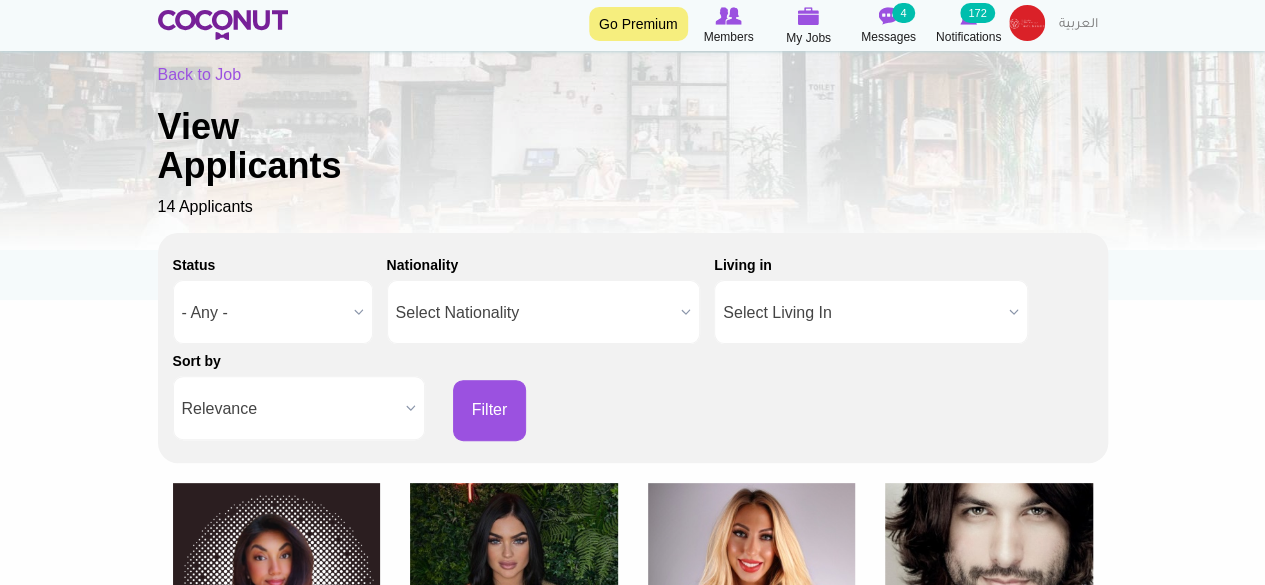 click on "Toggle navigation
Go Premium
Members
My Jobs
Post a Job
Messages
4
Notifications
172" at bounding box center (632, 999) 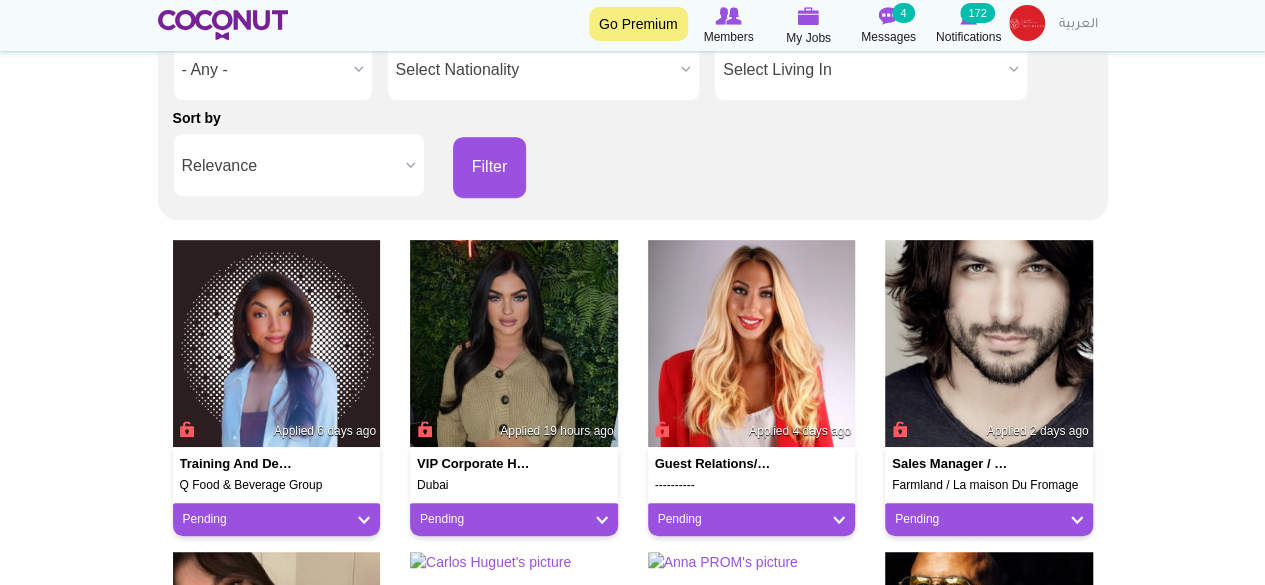 scroll, scrollTop: 600, scrollLeft: 0, axis: vertical 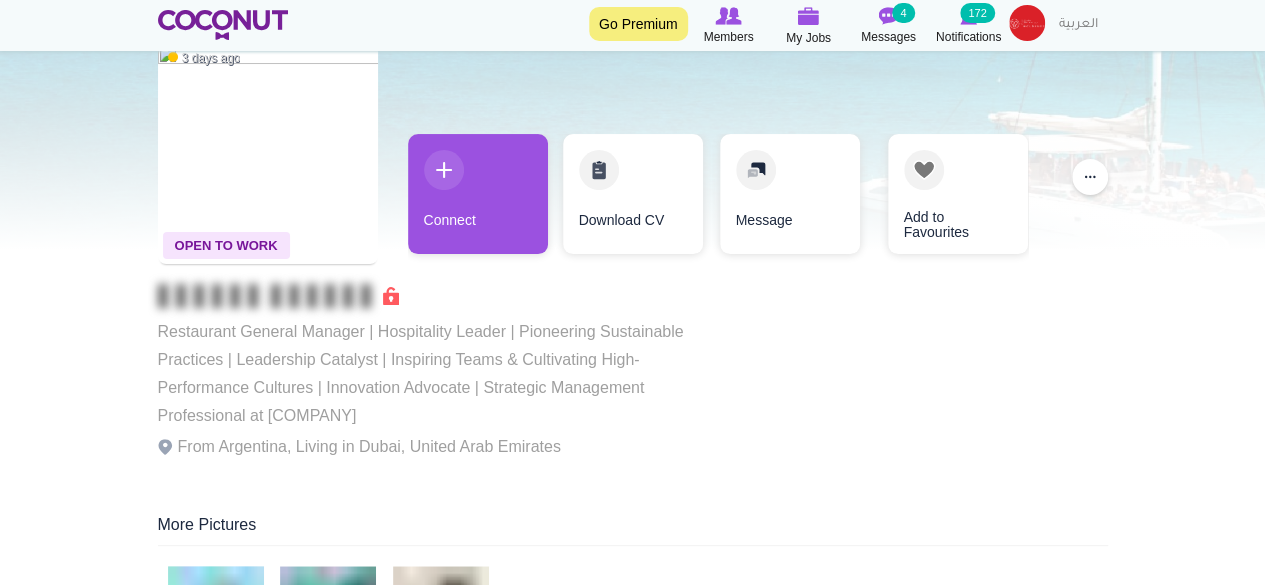 click on "Connect
Download CV Message
Add to Favourites" at bounding box center (718, 204) 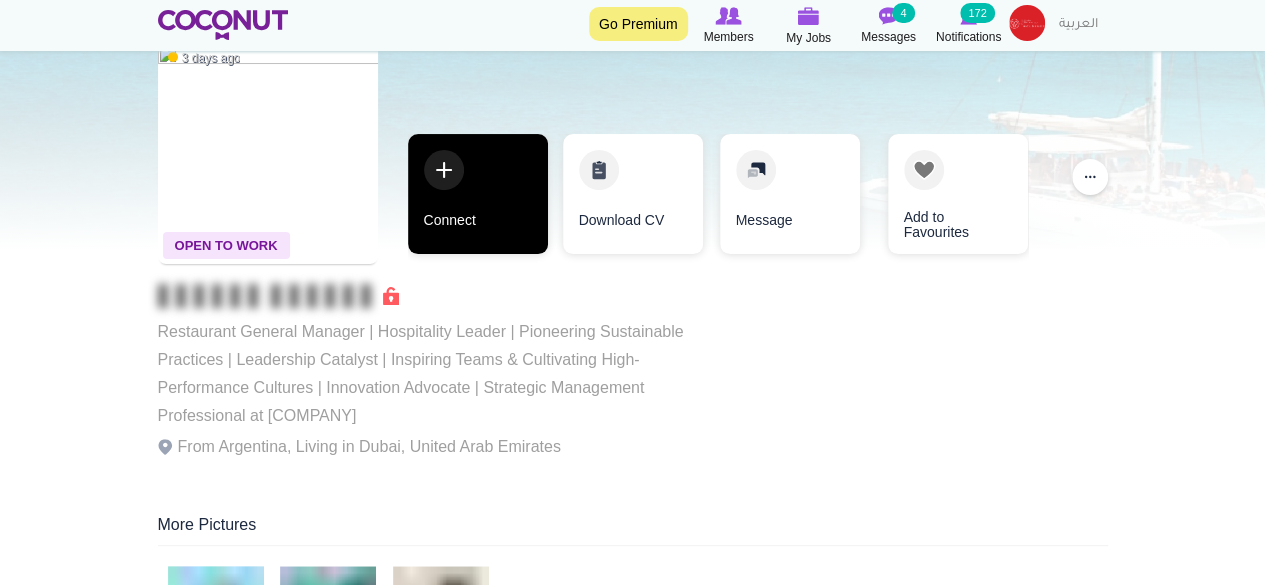 click on "Connect" at bounding box center [478, 194] 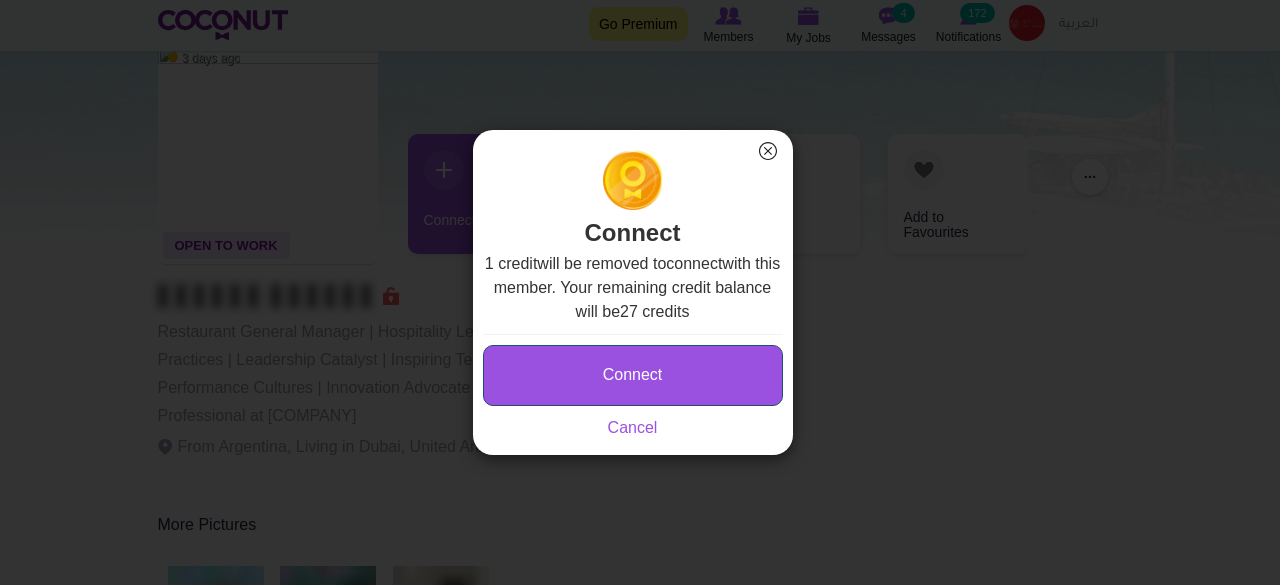 click on "Connect" at bounding box center [633, 375] 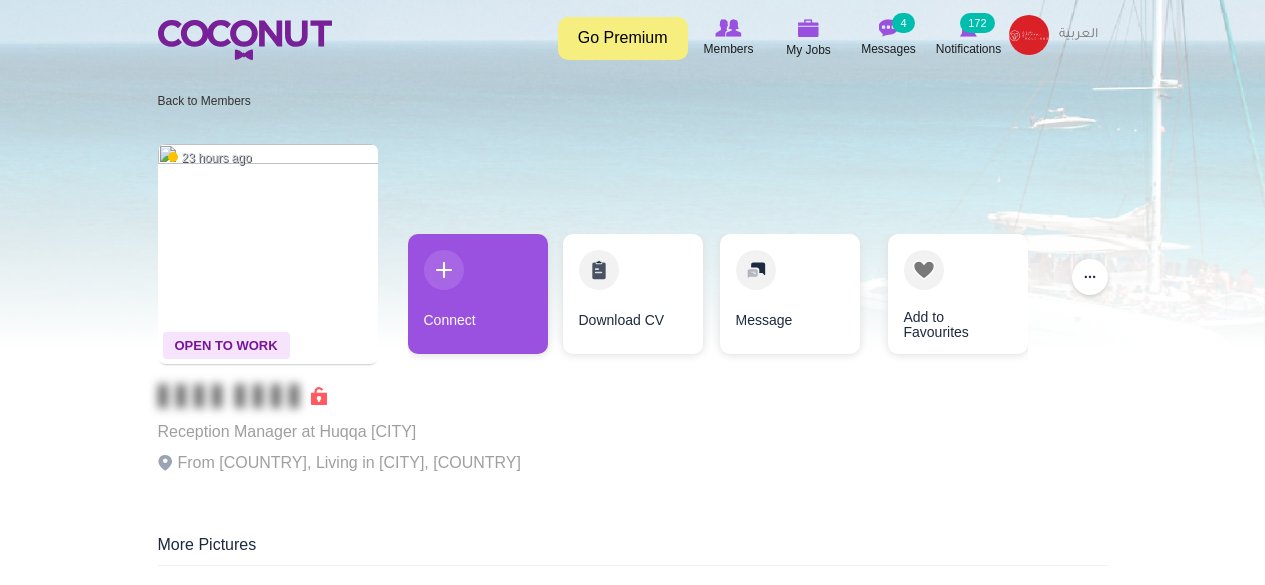 scroll, scrollTop: 0, scrollLeft: 0, axis: both 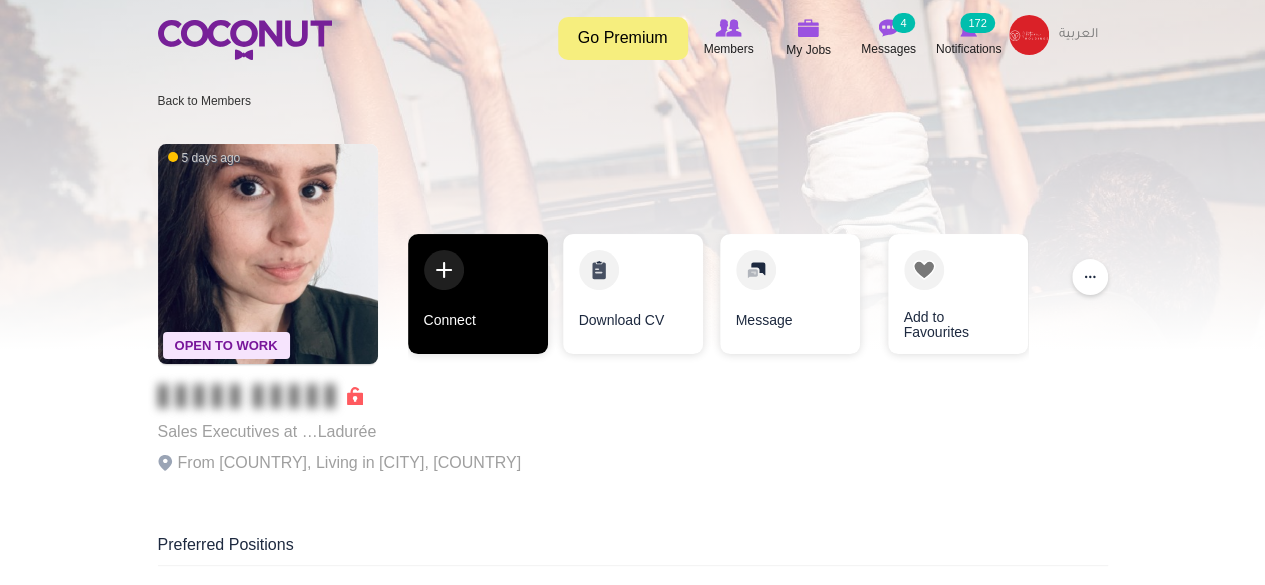 click on "Connect" at bounding box center (478, 294) 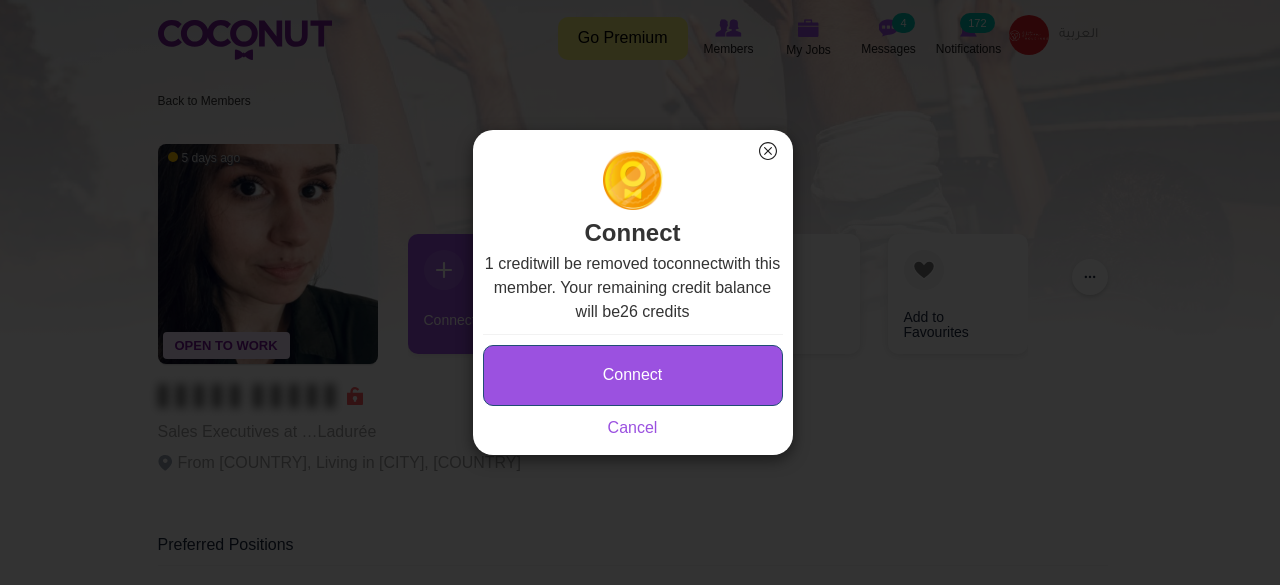 click on "Connect" at bounding box center [633, 375] 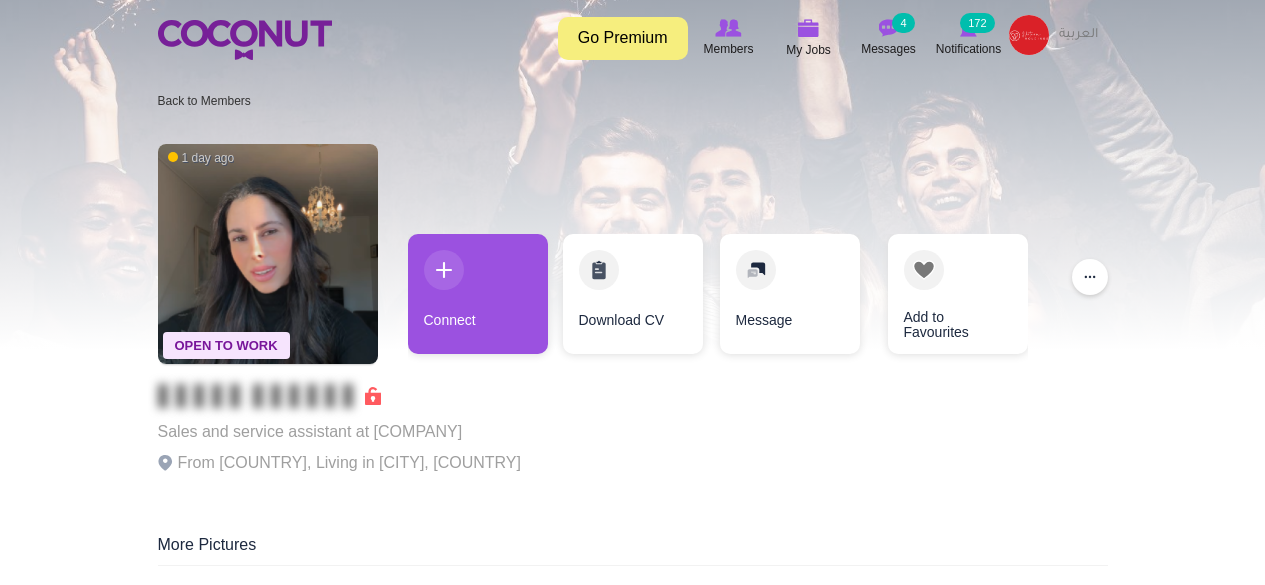 scroll, scrollTop: 0, scrollLeft: 0, axis: both 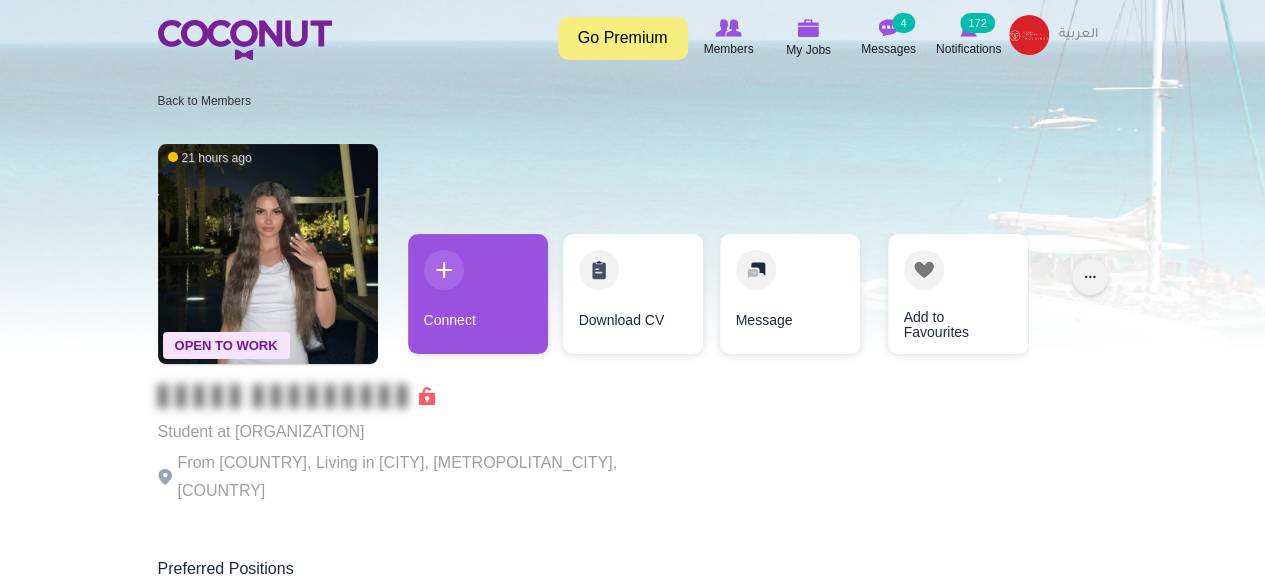 click on "..." at bounding box center (1090, 277) 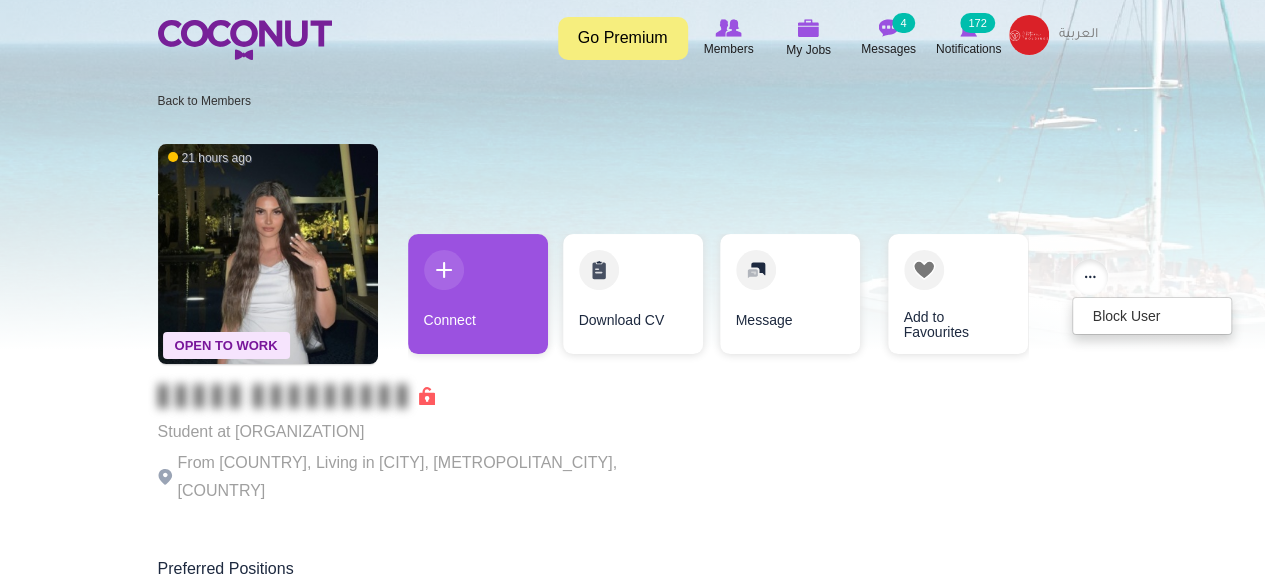 click on "Open To Work
21 hours ago
Student at IED Milano From Italy, Living in Milan, Metropolitan City of Milan, Italy
Connect
Download CV Message
Add to Favourites
...
Block User" at bounding box center [633, 314] 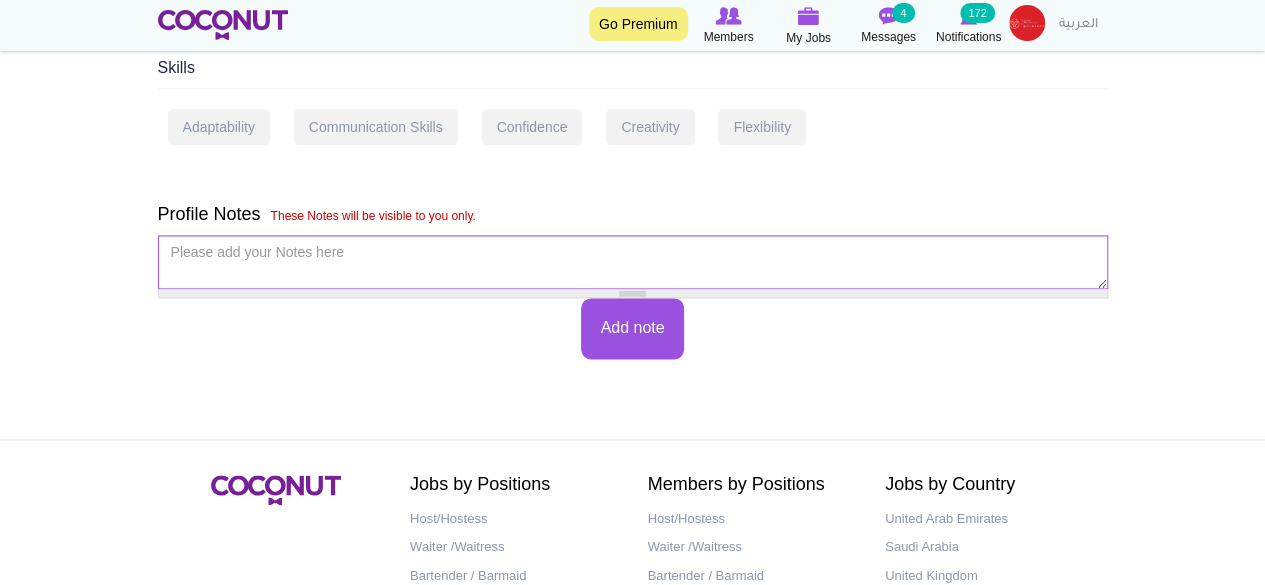 scroll, scrollTop: 1300, scrollLeft: 0, axis: vertical 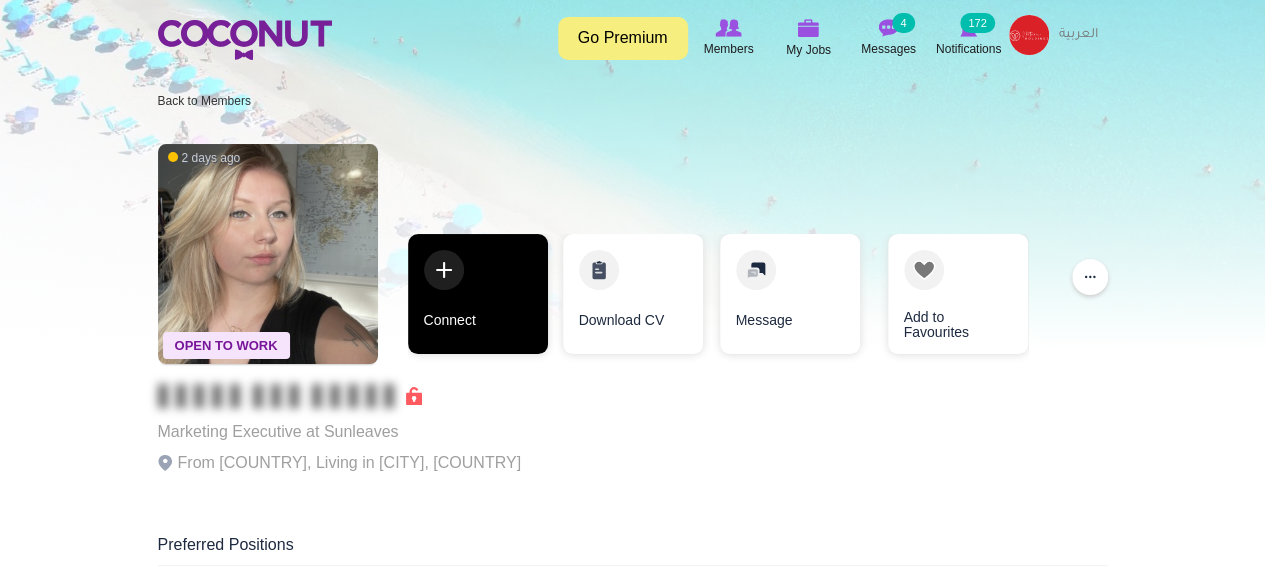 click on "Connect" at bounding box center [478, 294] 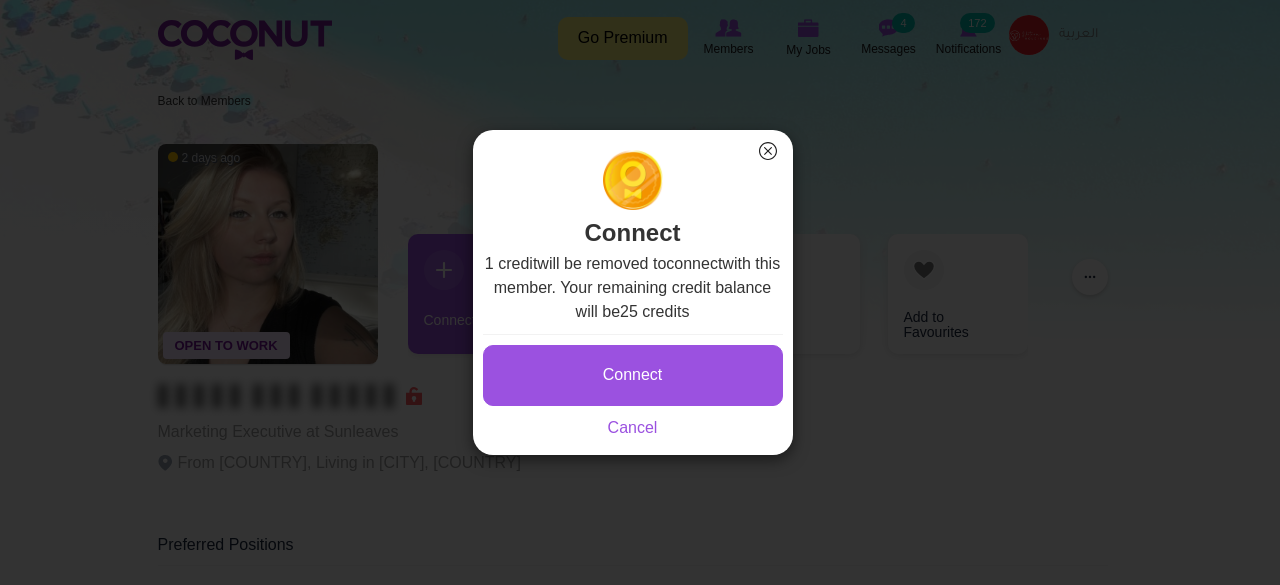 click on "×" at bounding box center (768, 151) 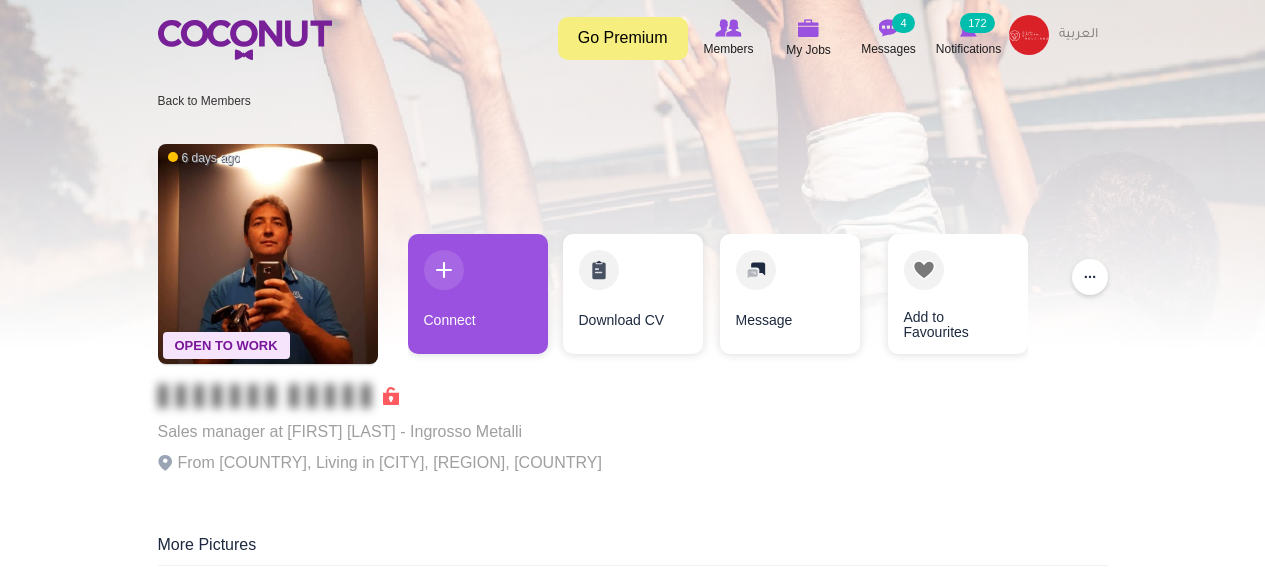 scroll, scrollTop: 0, scrollLeft: 0, axis: both 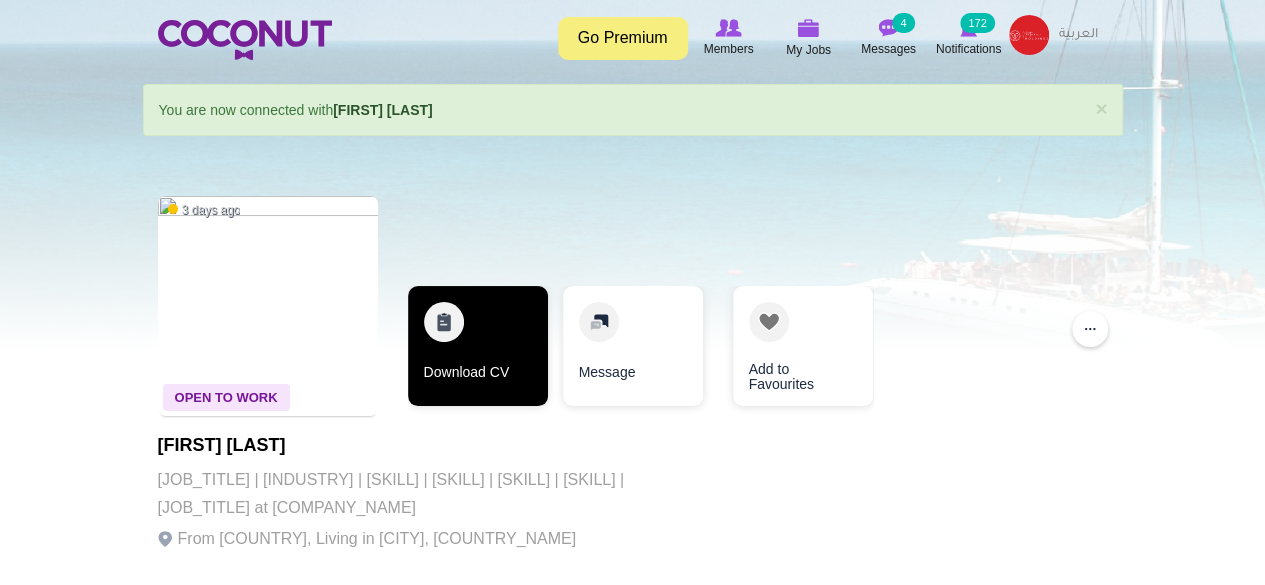 click on "Download CV" at bounding box center (478, 346) 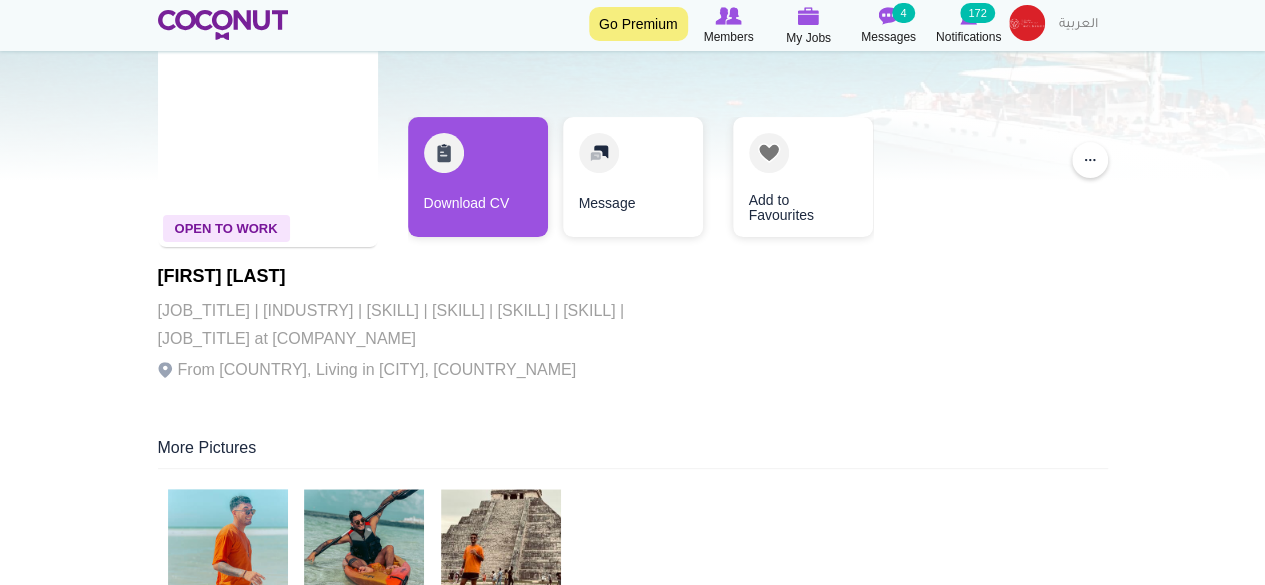 scroll, scrollTop: 200, scrollLeft: 0, axis: vertical 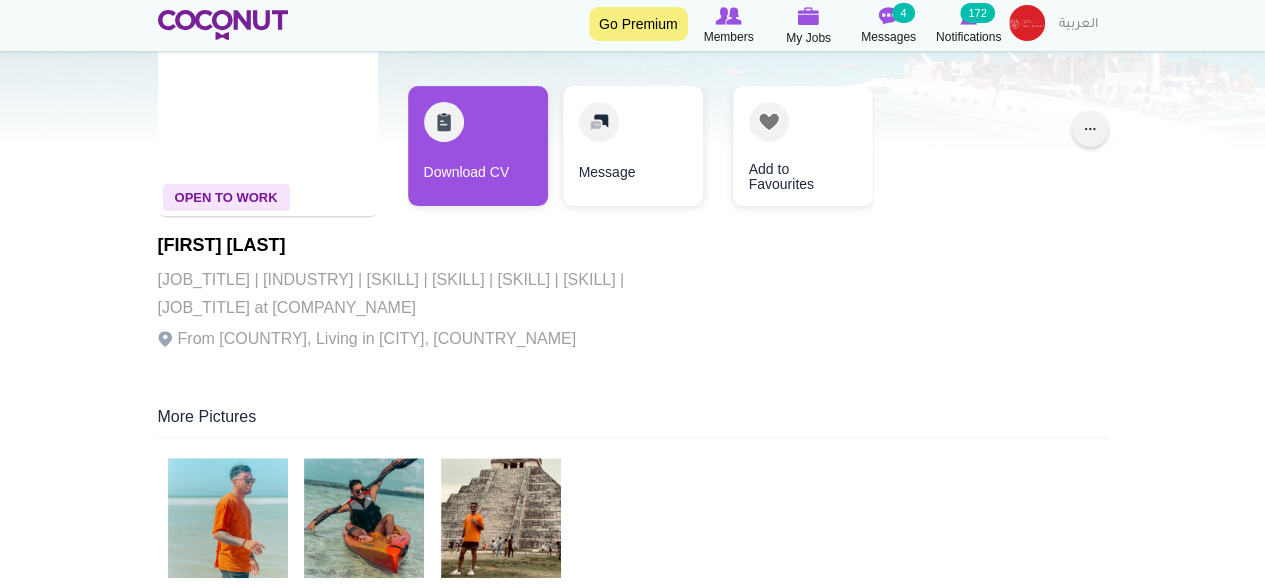 click on "..." at bounding box center [1090, 129] 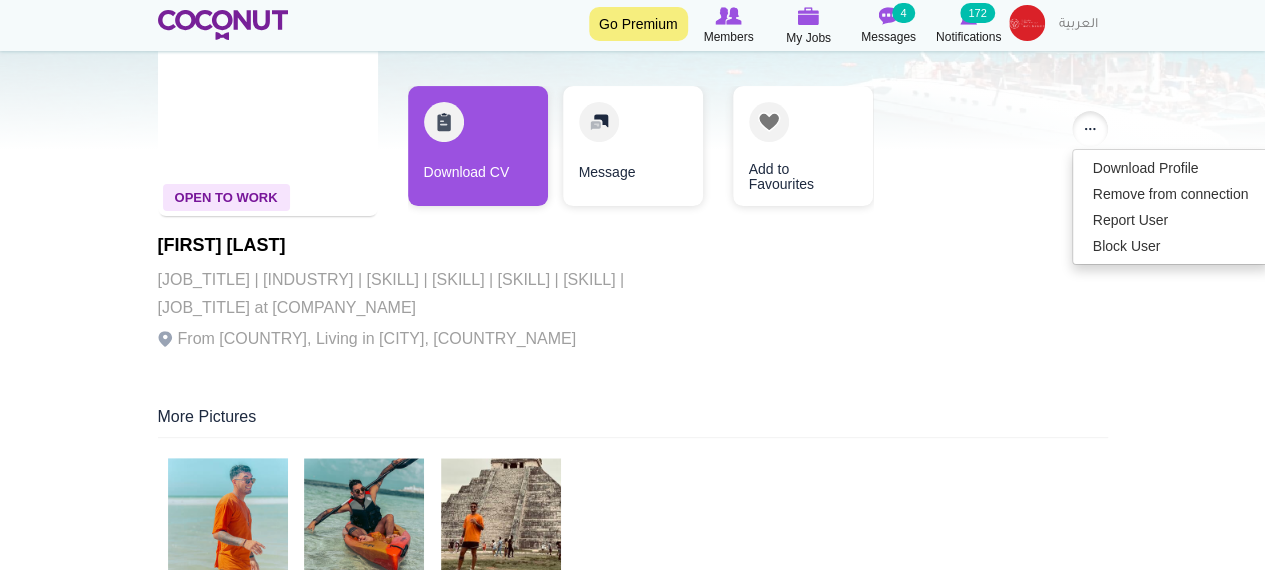 click on "Open To Work
3 days ago
[FIRST] [LAST]
[JOB_TITLE] | [INDUSTRY] | [SKILL] | [SKILL] | [SKILL] | [SKILL] | [JOB_TITLE] at [COMPANY_NAME] From [COUNTRY], Living in [CITY], [COUNTRY_NAME]
Download CV
Message
Add to Favourites
...
Download Profile
Remove from connection
Report User
Block User" at bounding box center (633, 176) 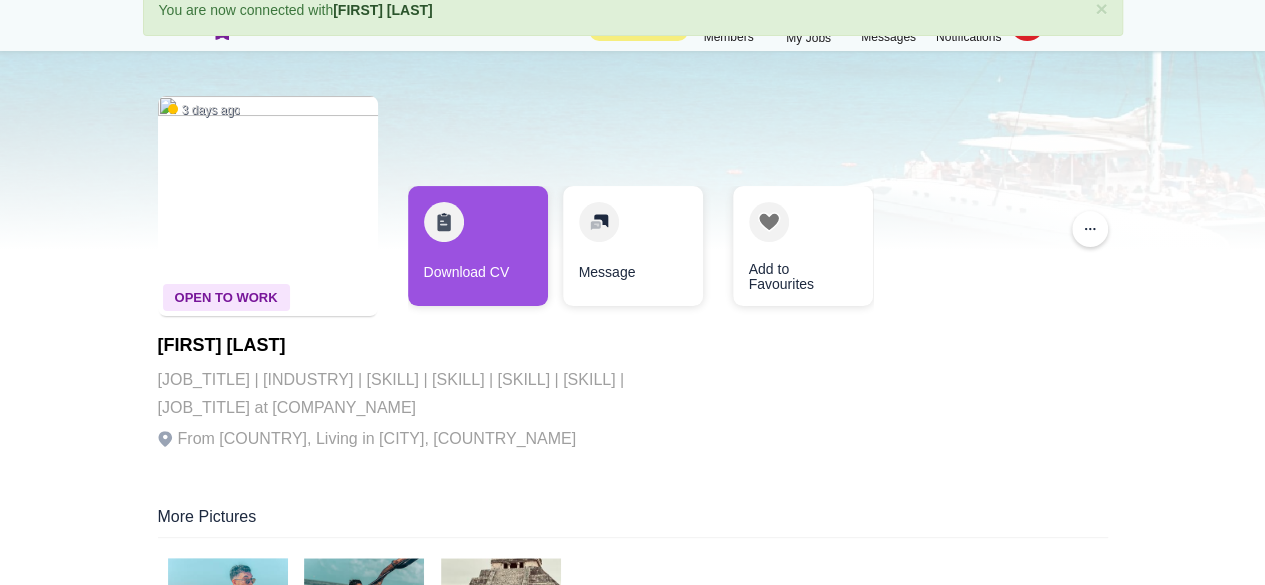 scroll, scrollTop: 0, scrollLeft: 0, axis: both 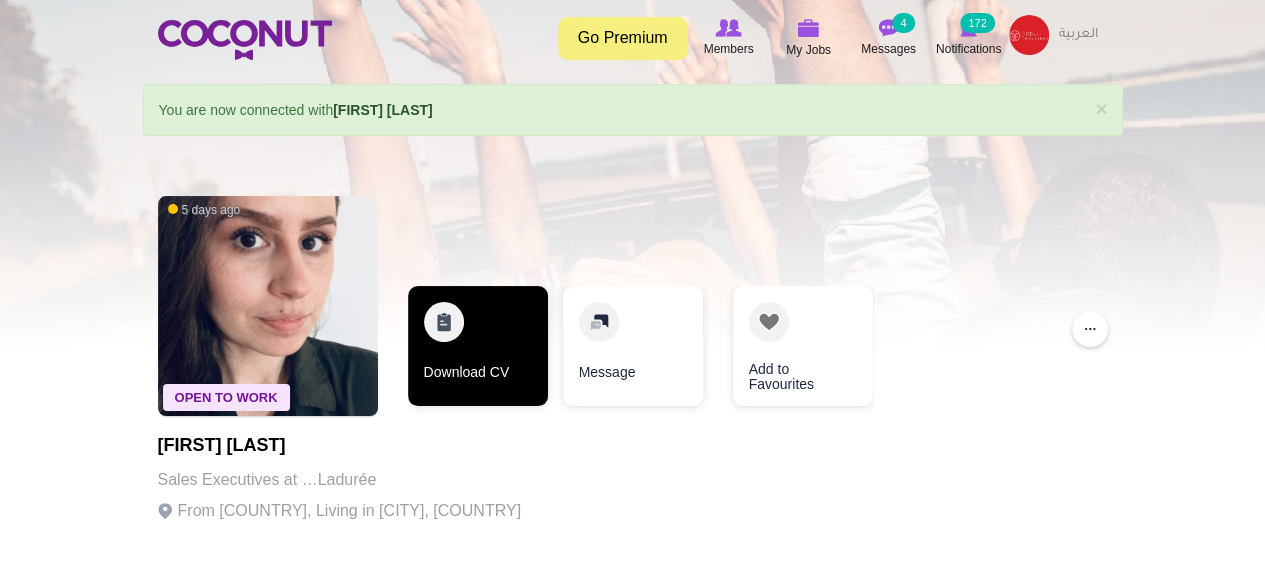 click on "Download CV" at bounding box center (478, 346) 